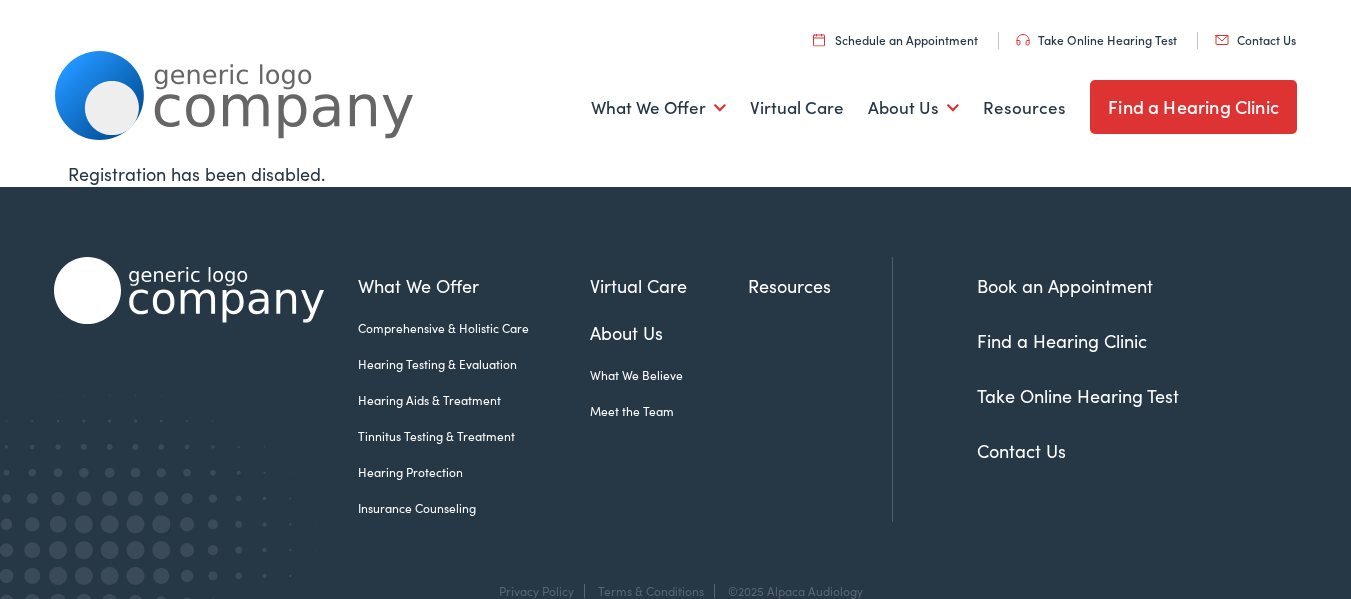 scroll, scrollTop: 0, scrollLeft: 0, axis: both 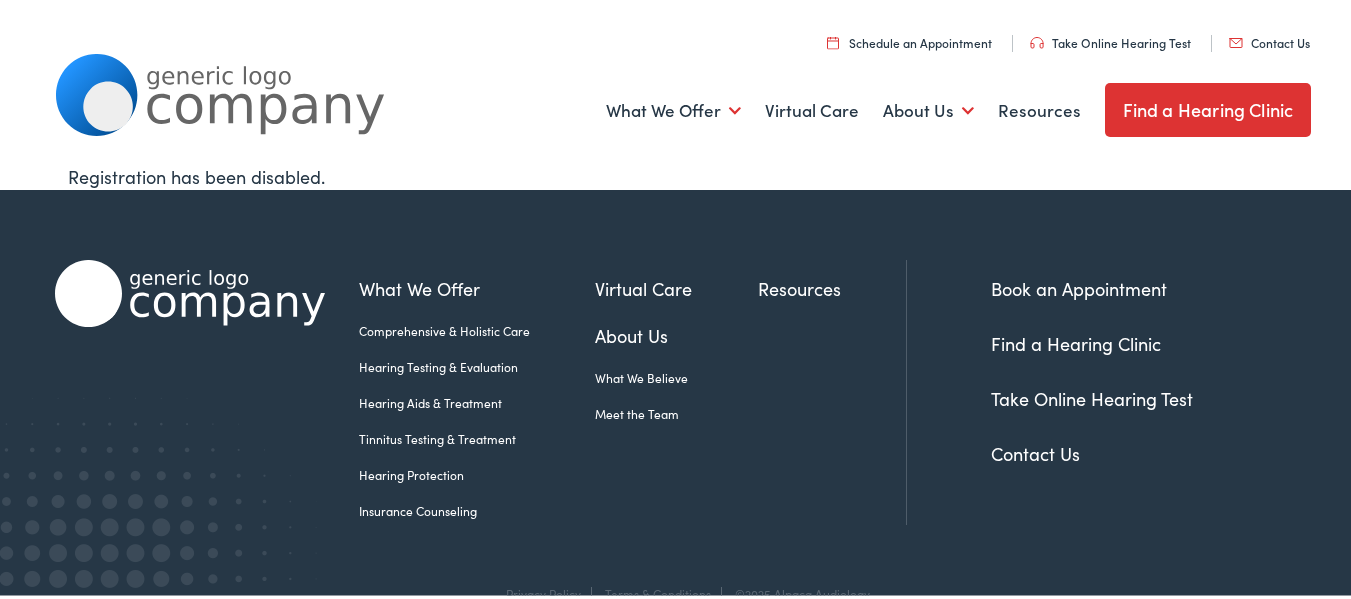 click on "Schedule an Appointment" at bounding box center [909, 39] 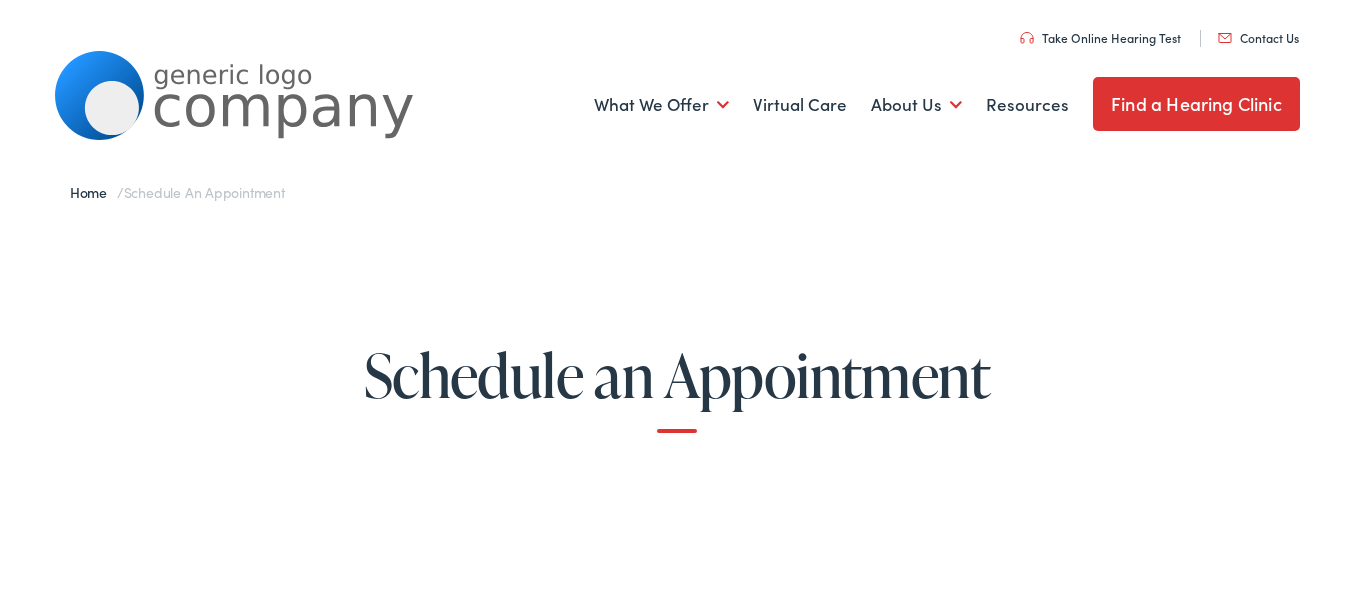 scroll, scrollTop: 0, scrollLeft: 0, axis: both 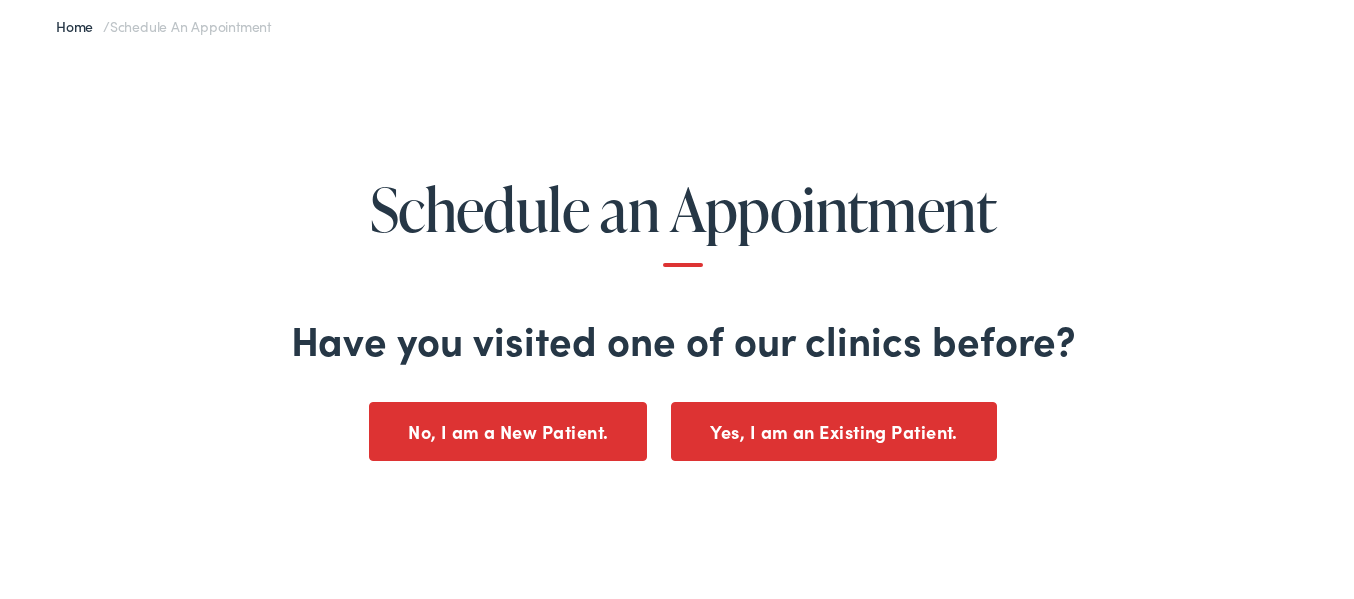 click on "Yes, I am an Existing Patient." at bounding box center [834, 428] 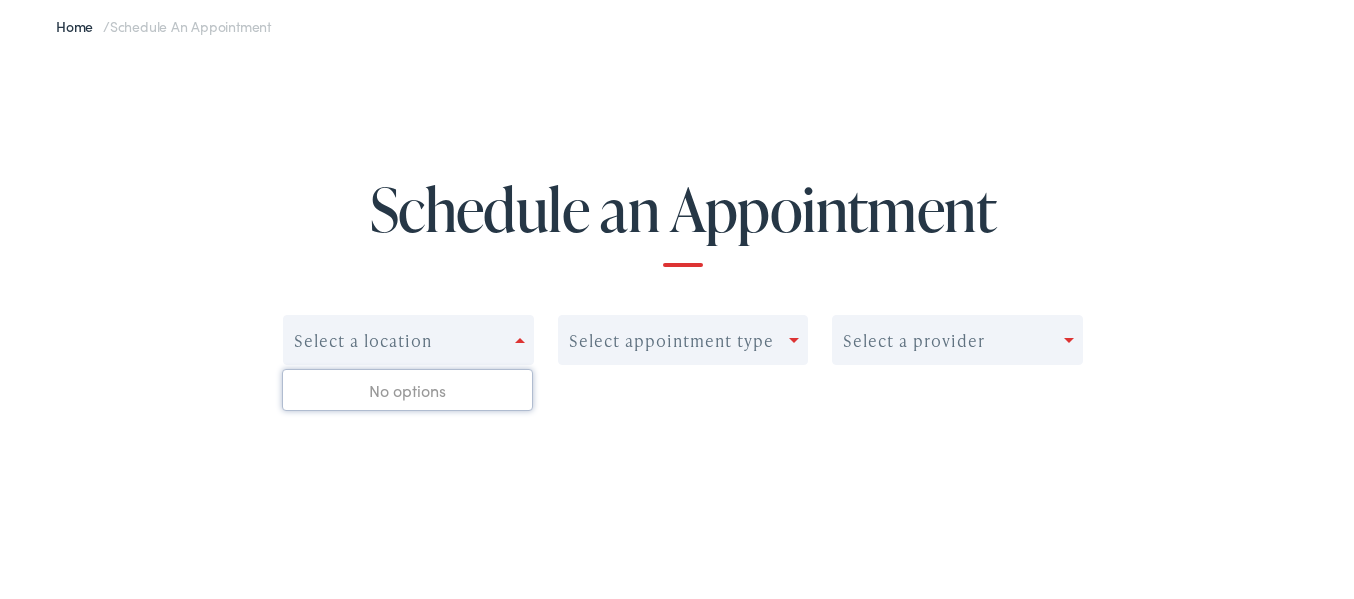 click at bounding box center (524, 337) 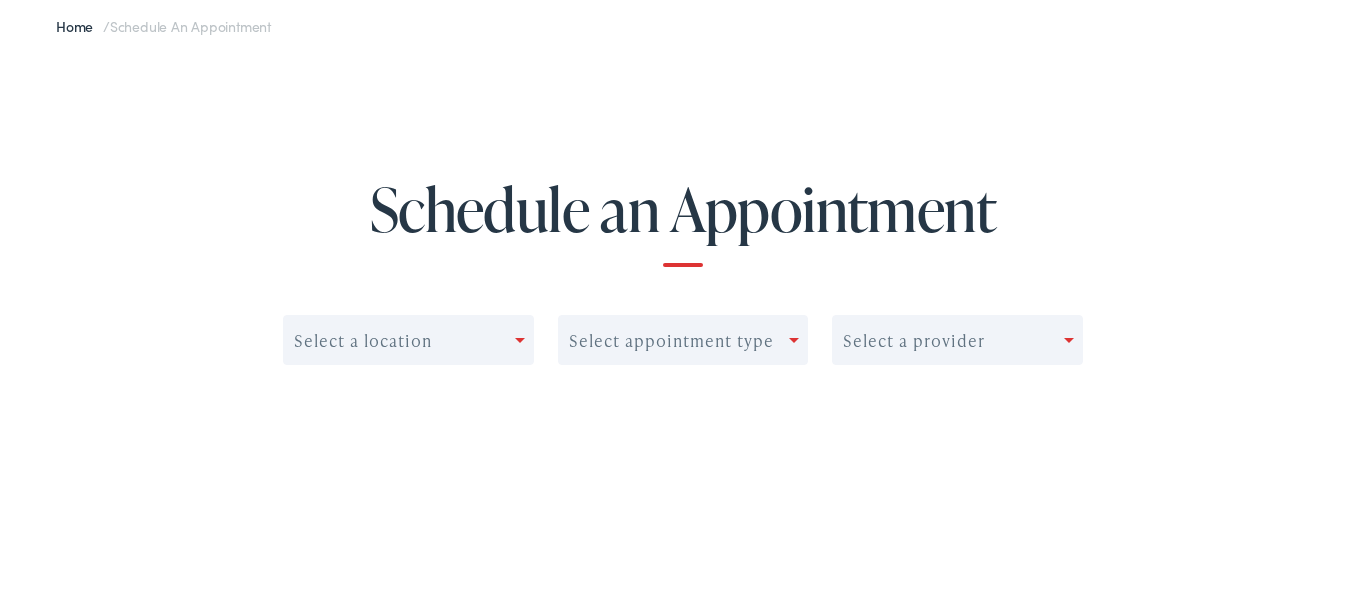 click at bounding box center [524, 337] 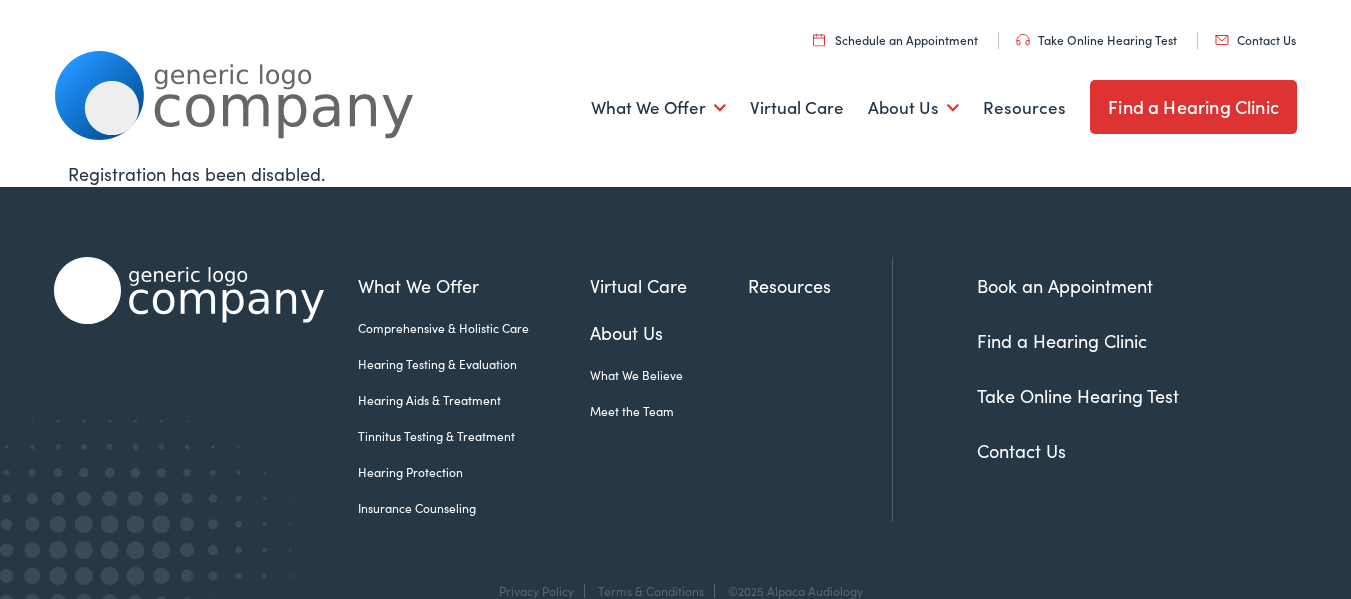 scroll, scrollTop: 0, scrollLeft: 0, axis: both 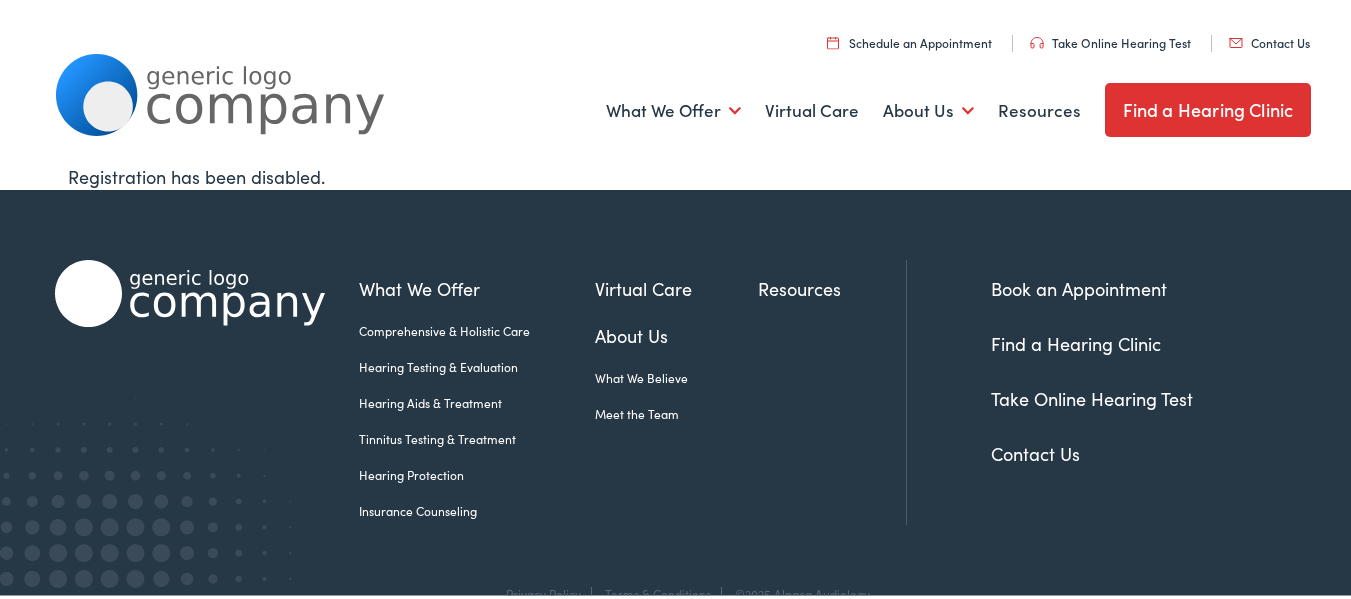click on "Find a Hearing Clinic" at bounding box center [1208, 107] 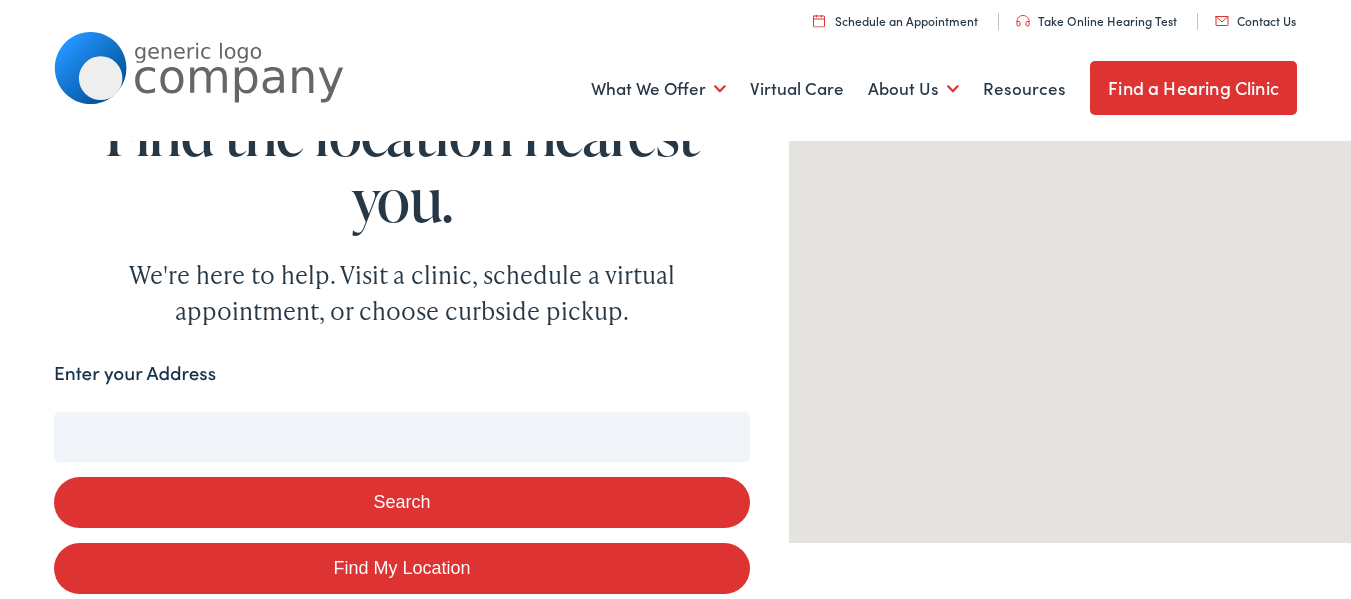 scroll, scrollTop: 0, scrollLeft: 0, axis: both 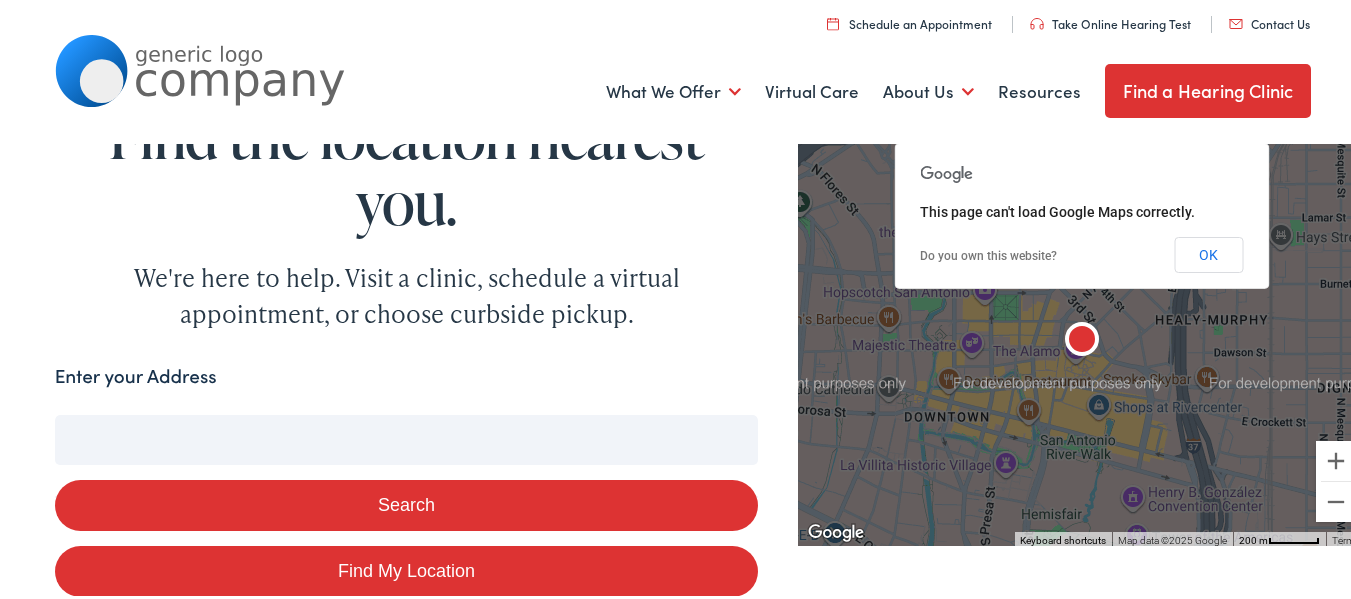 click on "Enter your Address" at bounding box center (407, 437) 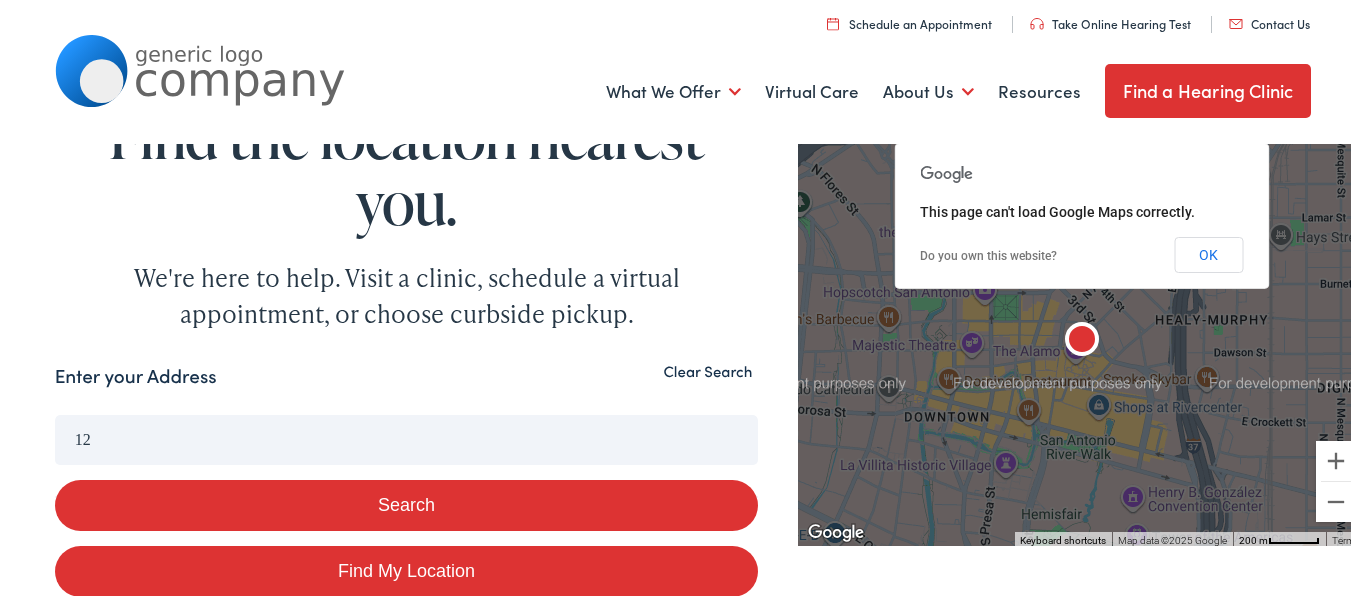type on "12" 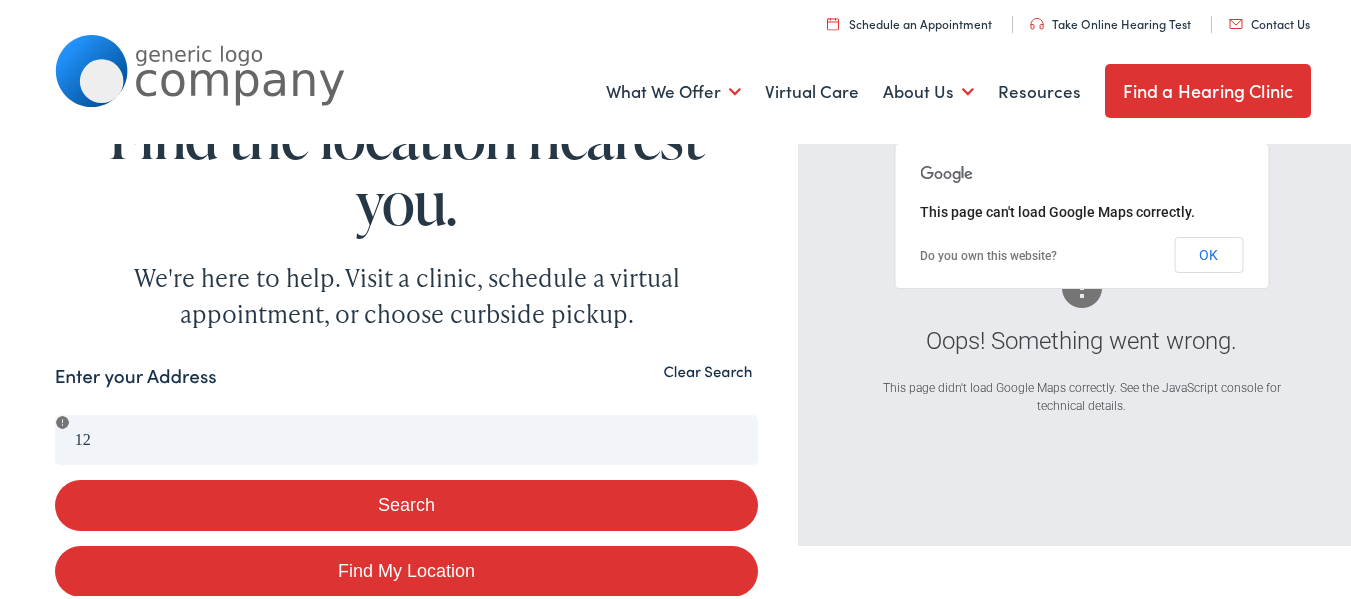 scroll, scrollTop: 524, scrollLeft: 0, axis: vertical 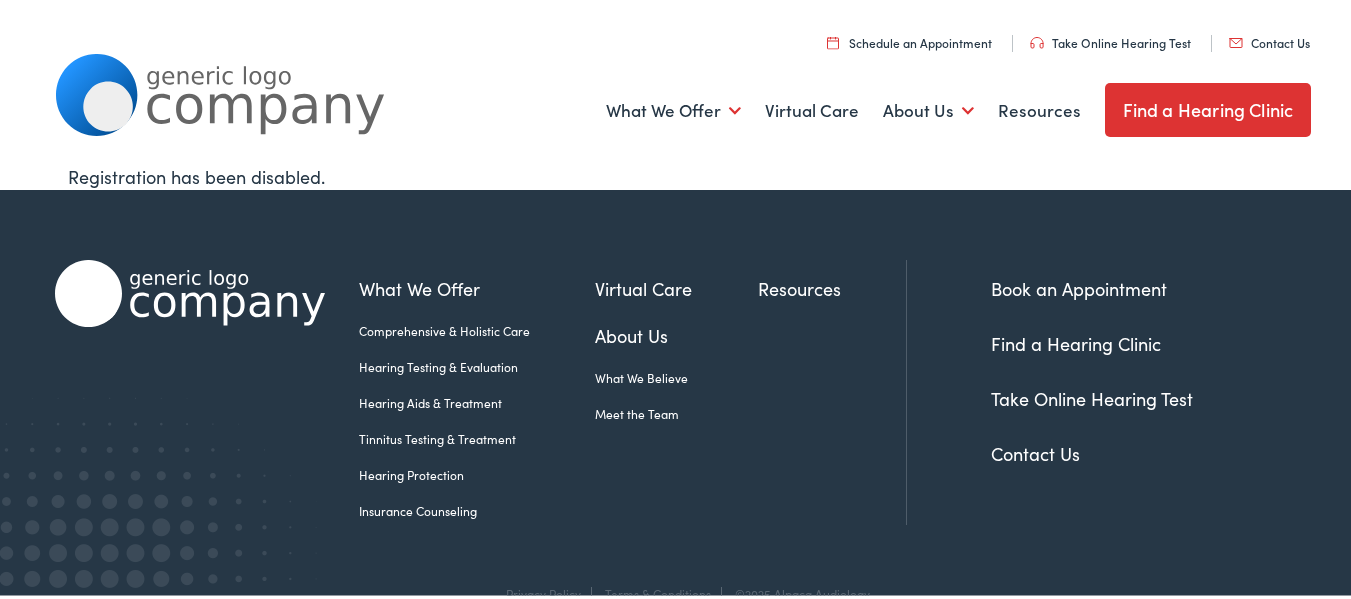 click on "Find a Hearing Clinic" at bounding box center [1208, 107] 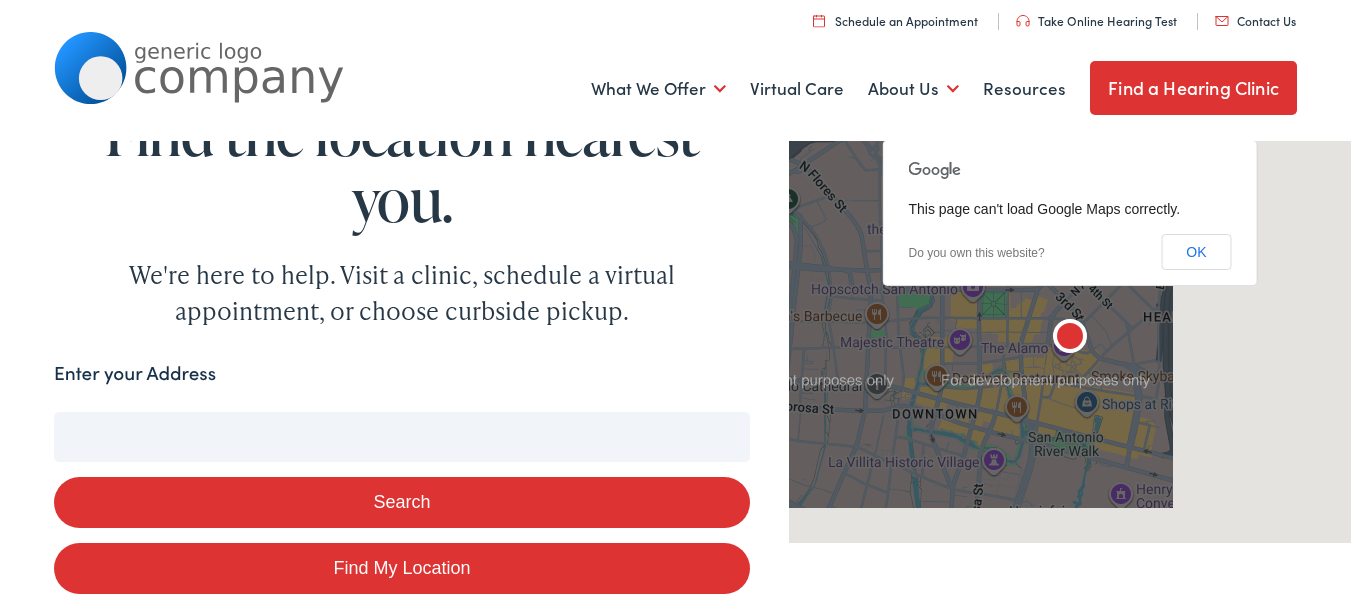 scroll, scrollTop: 0, scrollLeft: 0, axis: both 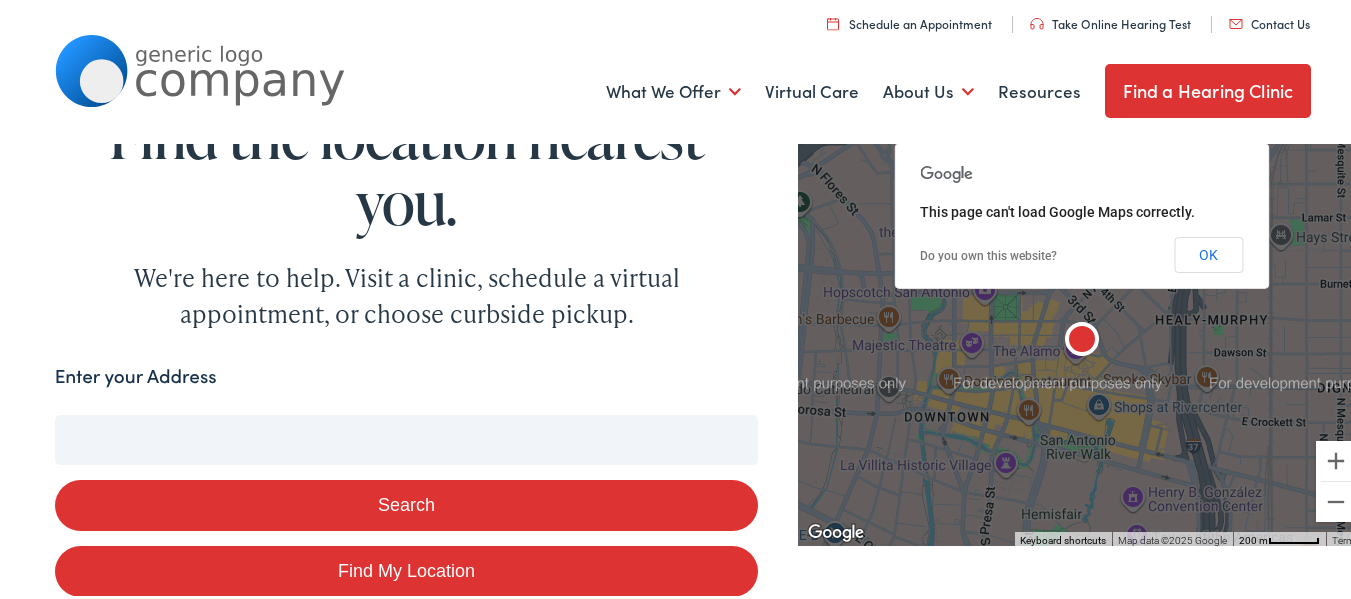 click on "Enter your Address" at bounding box center (407, 437) 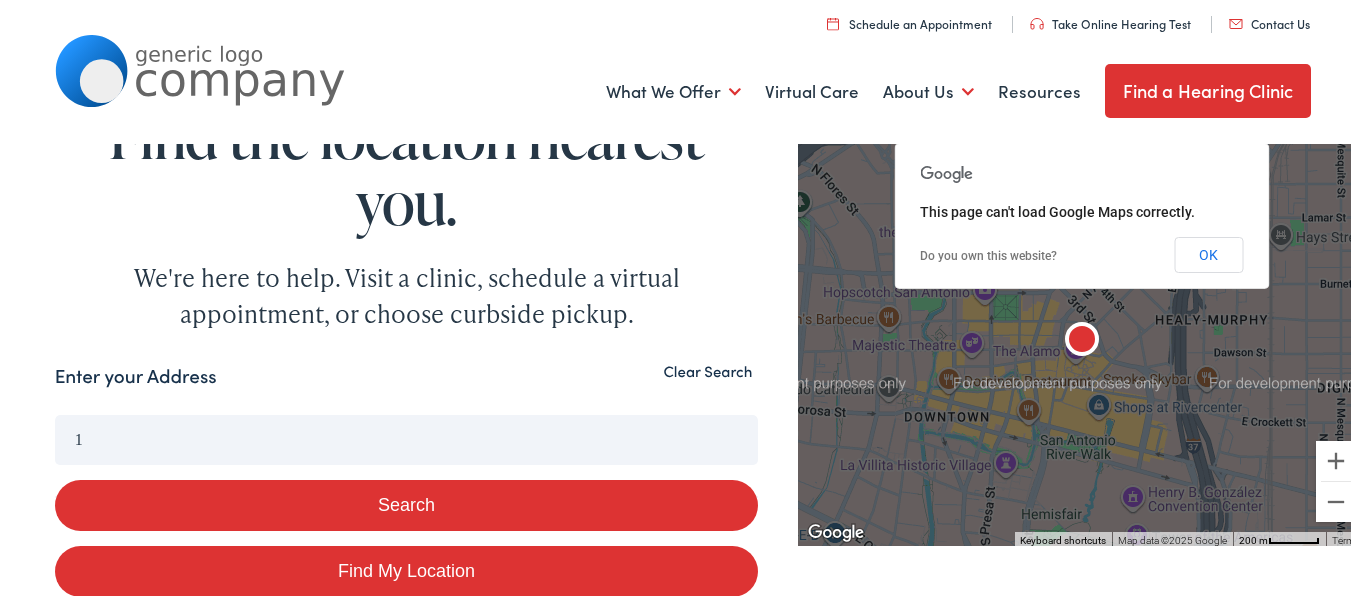 type on "1" 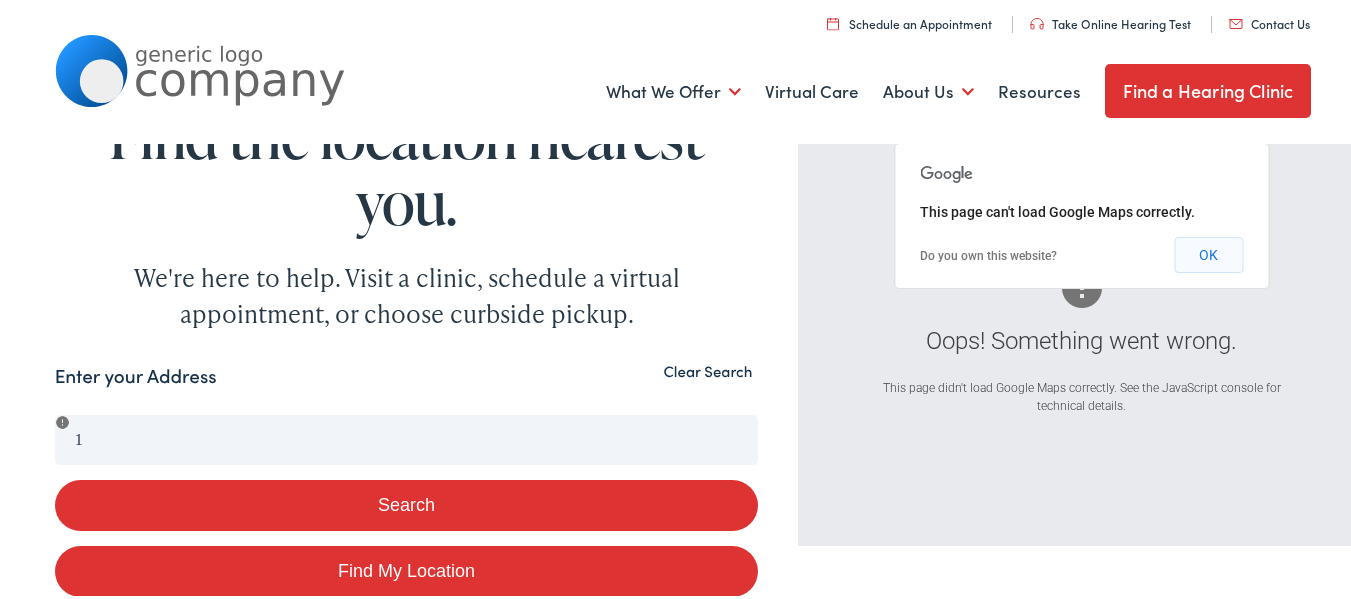 click on "OK" at bounding box center (1208, 252) 